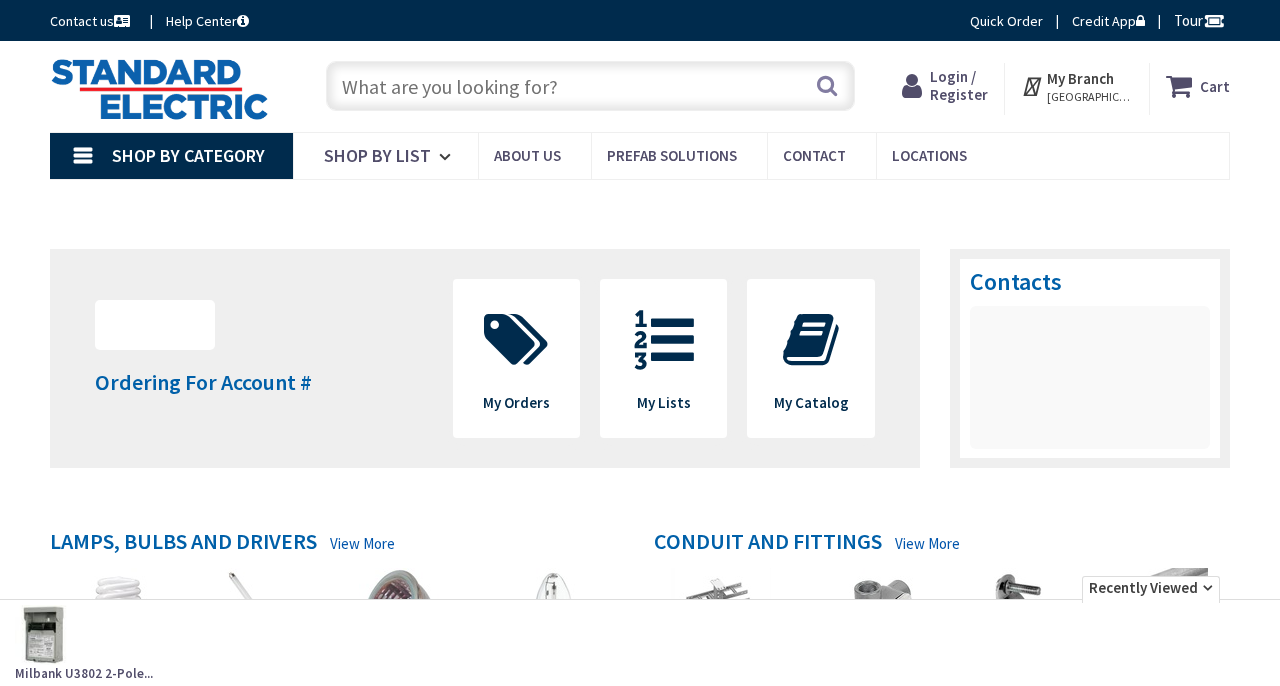 scroll, scrollTop: 0, scrollLeft: 0, axis: both 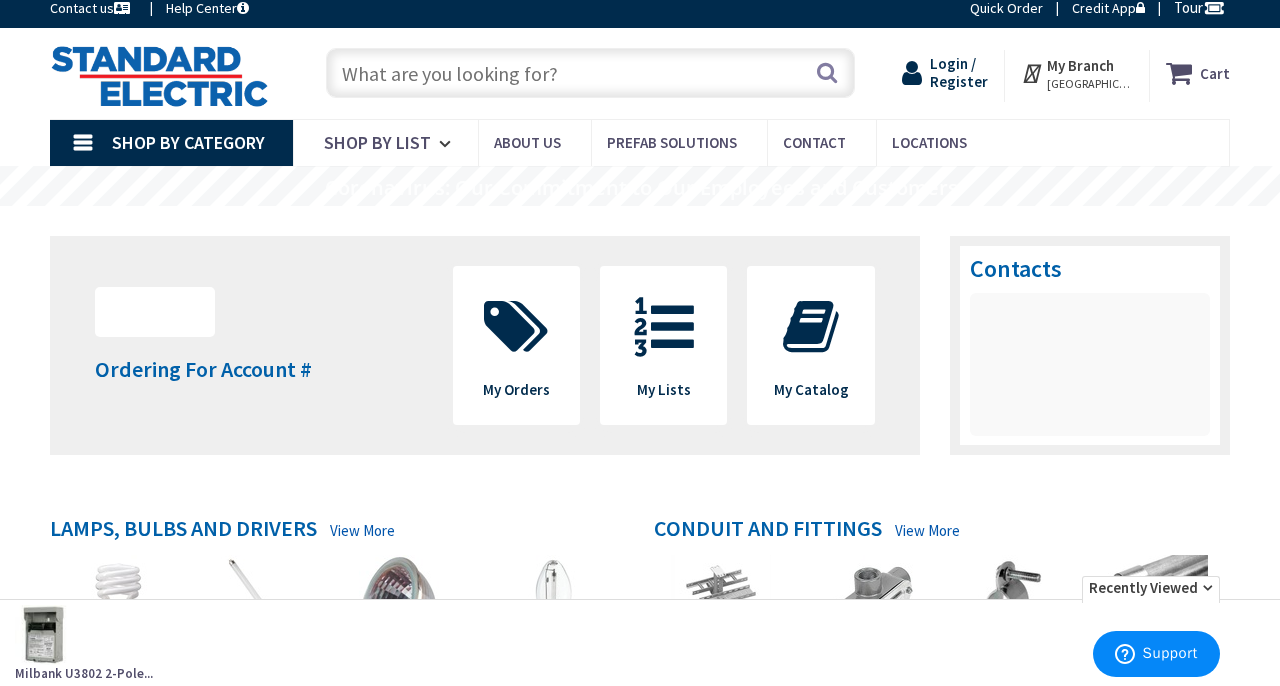 click on "Login / Register" at bounding box center [959, 72] 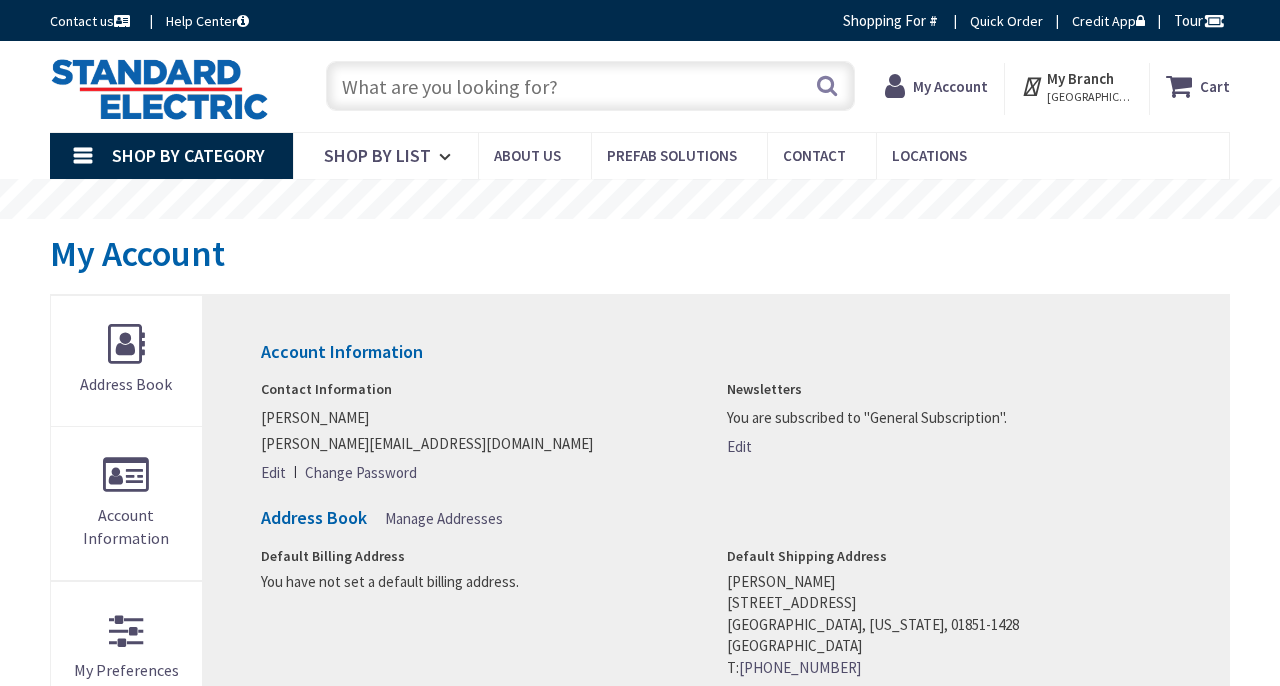 scroll, scrollTop: 0, scrollLeft: 0, axis: both 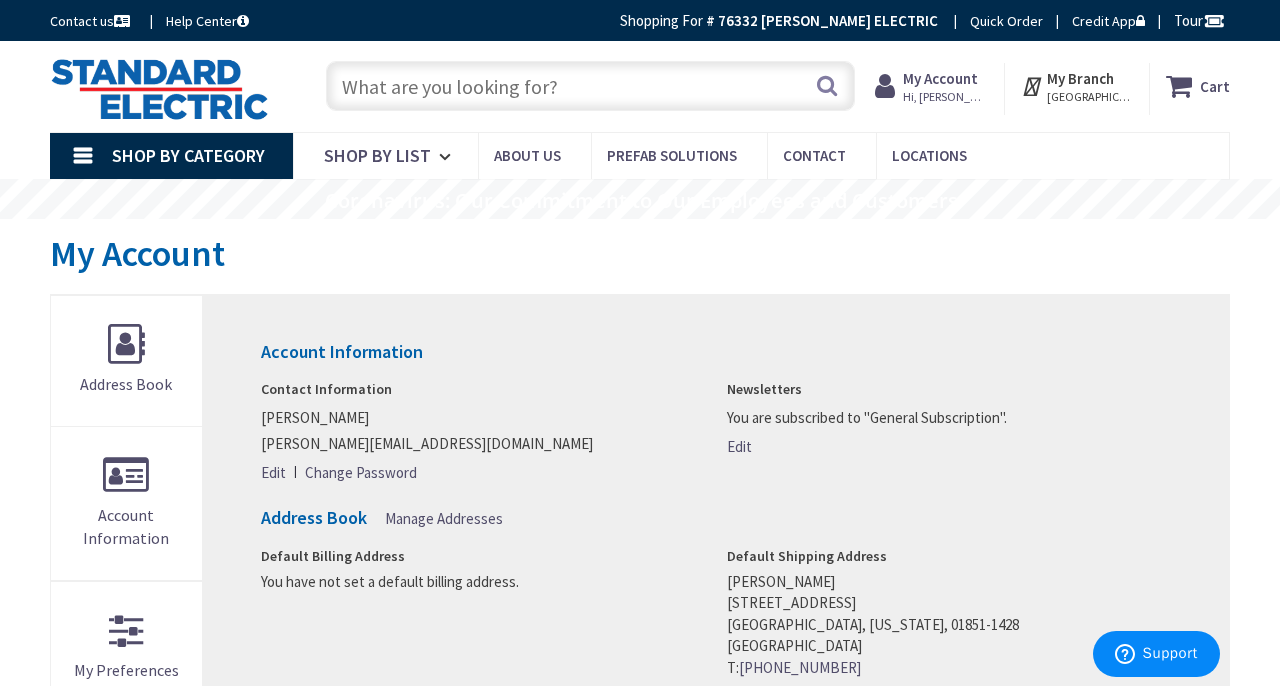 click at bounding box center (590, 86) 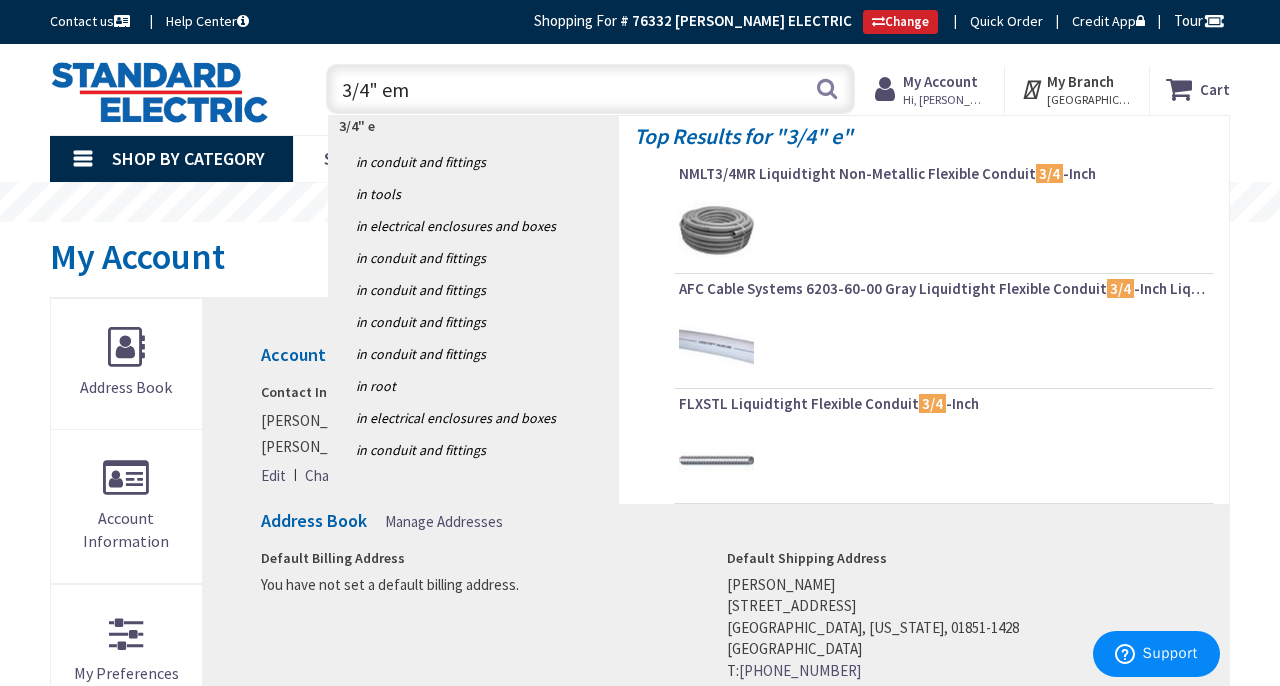 type on "3/4" emt" 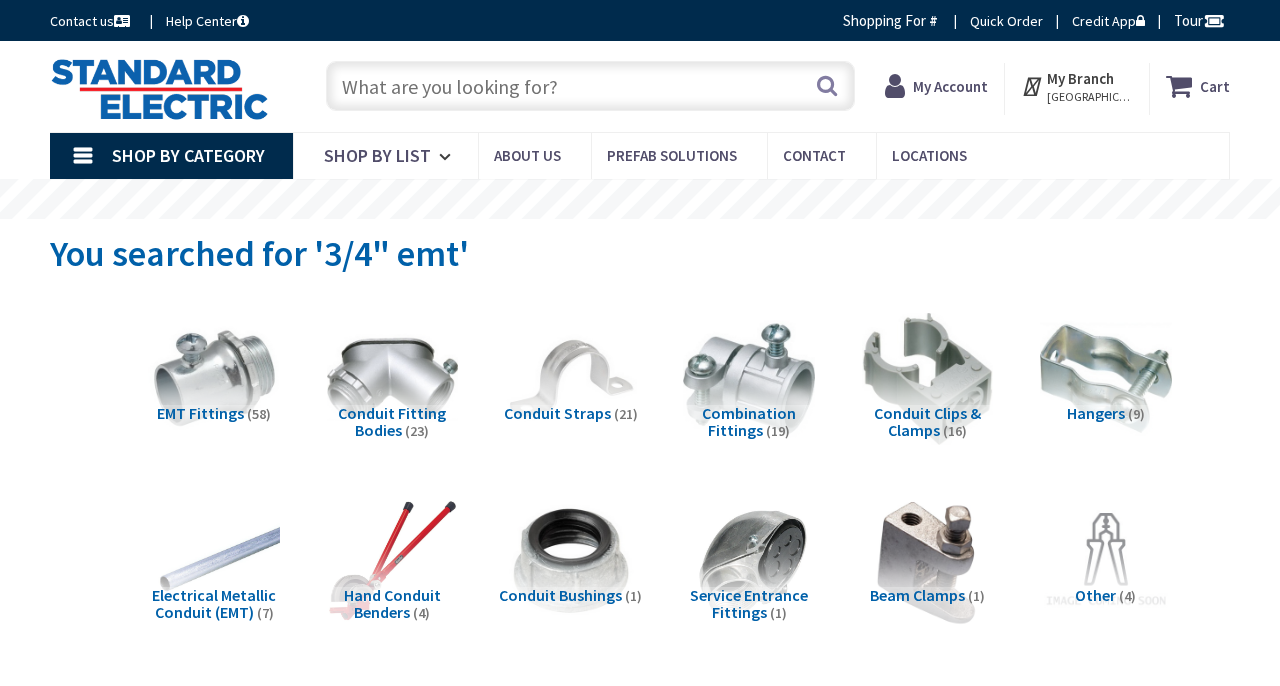 scroll, scrollTop: 0, scrollLeft: 0, axis: both 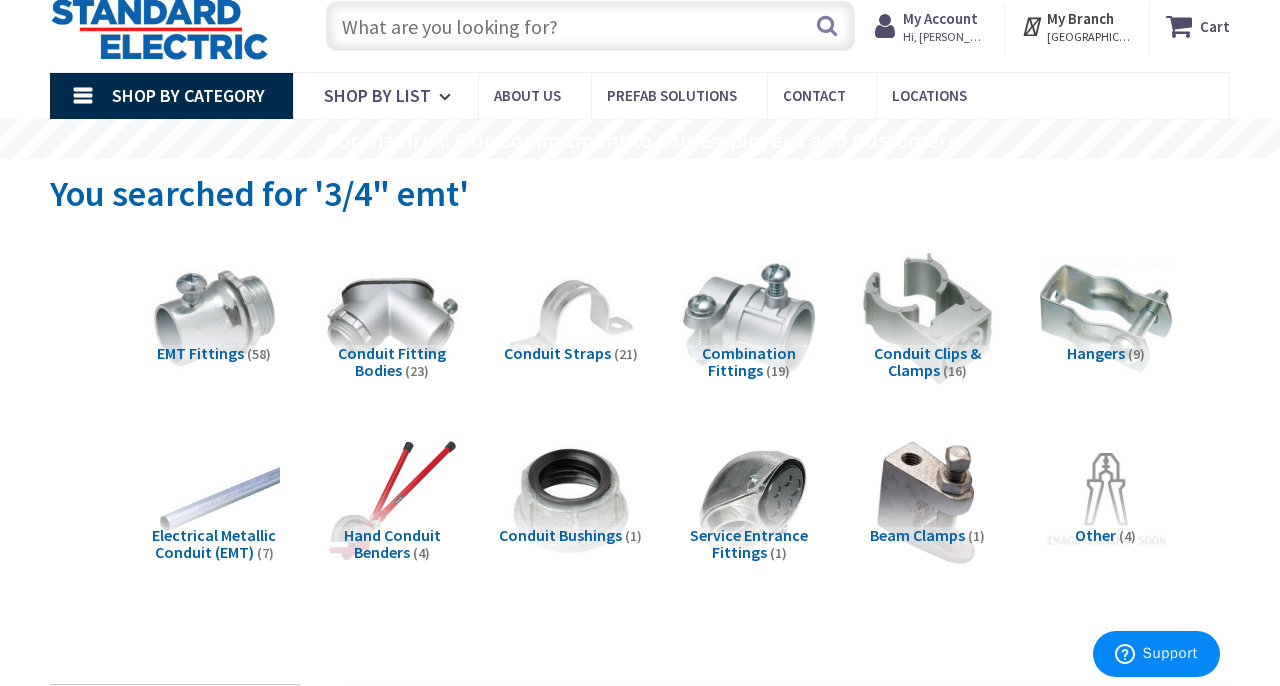 click at bounding box center [590, 26] 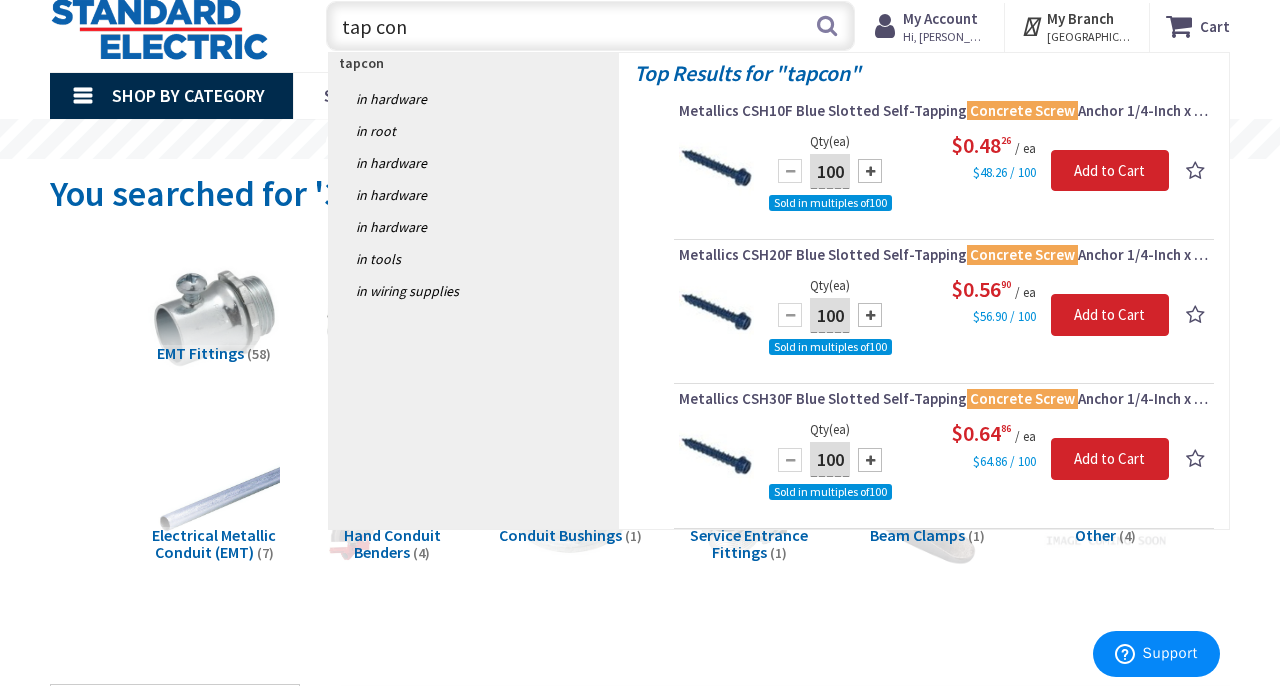 type on "tap con" 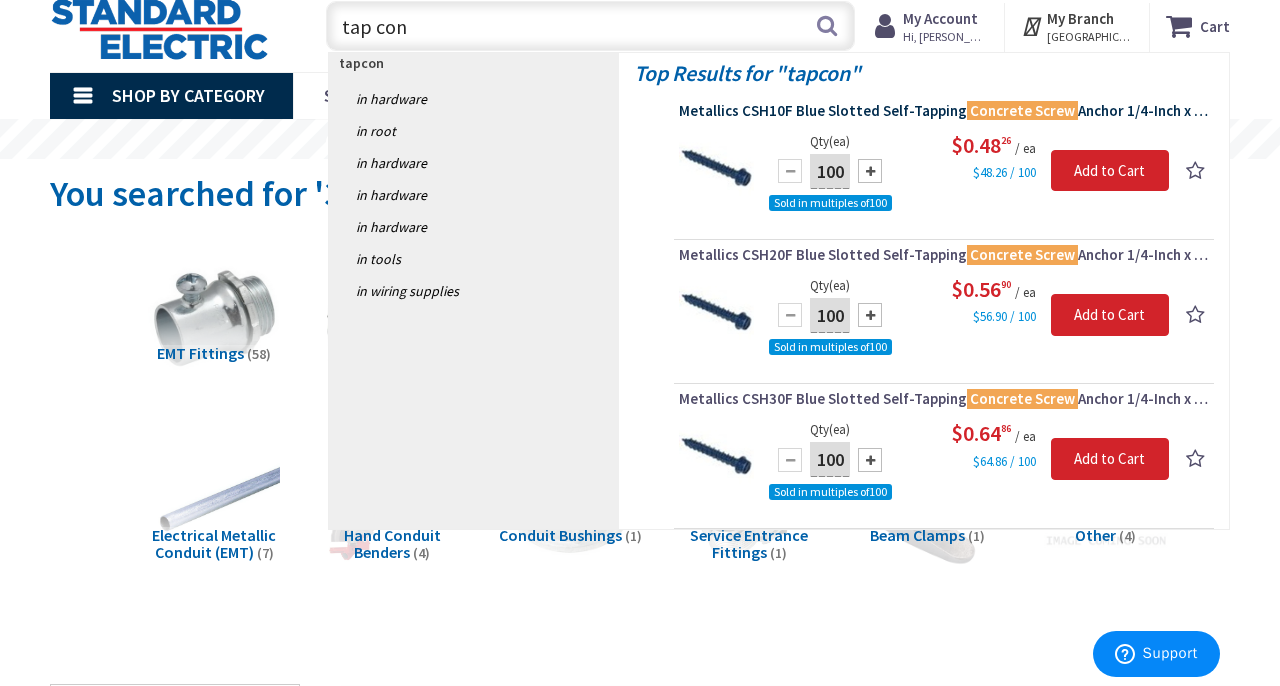 drag, startPoint x: 489, startPoint y: 28, endPoint x: 744, endPoint y: 106, distance: 266.66272 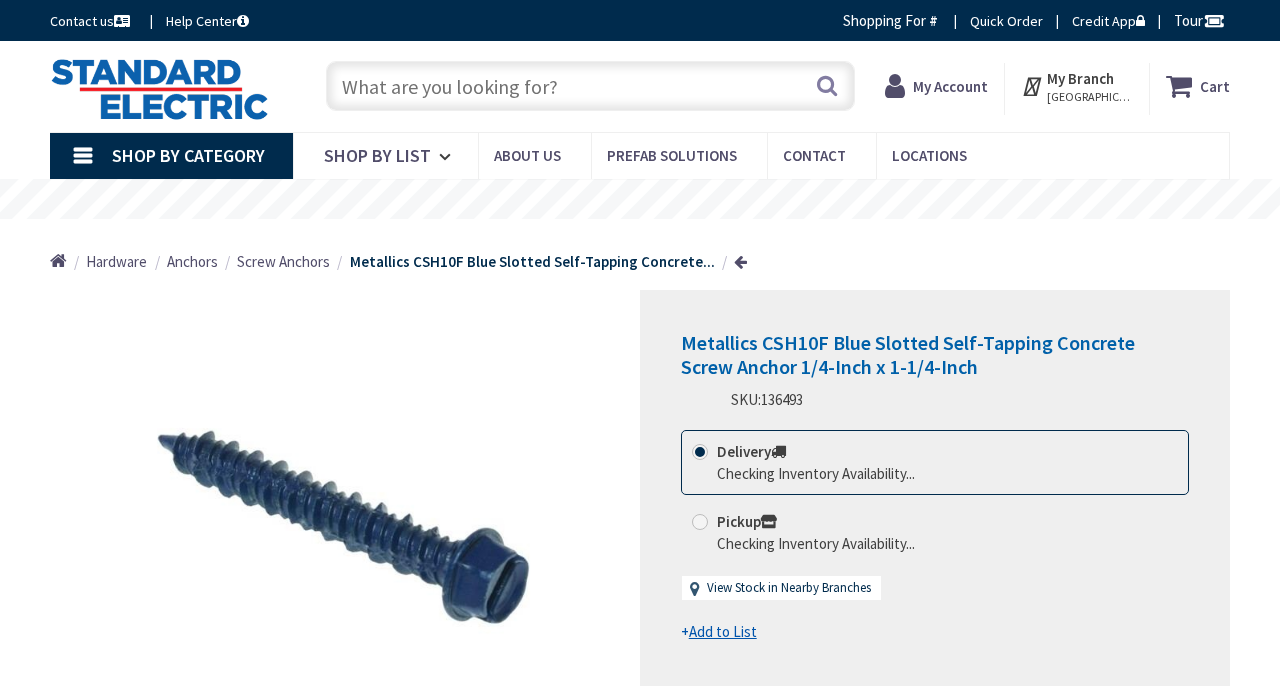 scroll, scrollTop: 61, scrollLeft: 0, axis: vertical 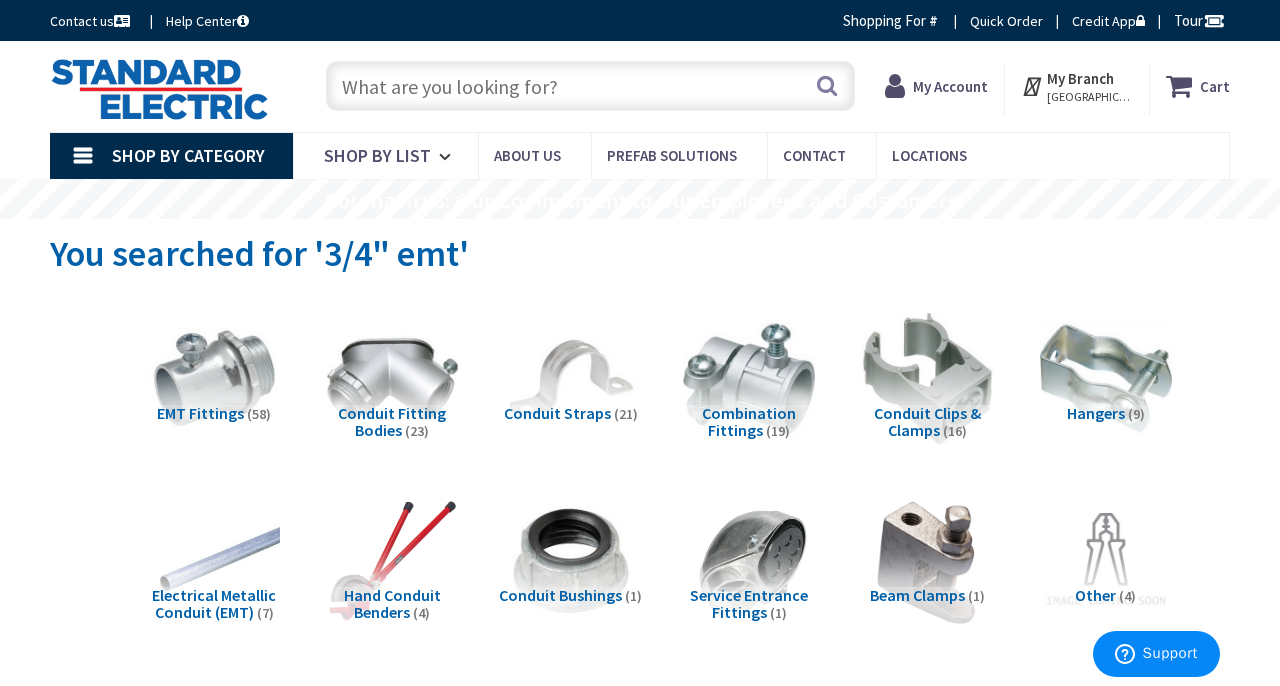 click at bounding box center (590, 86) 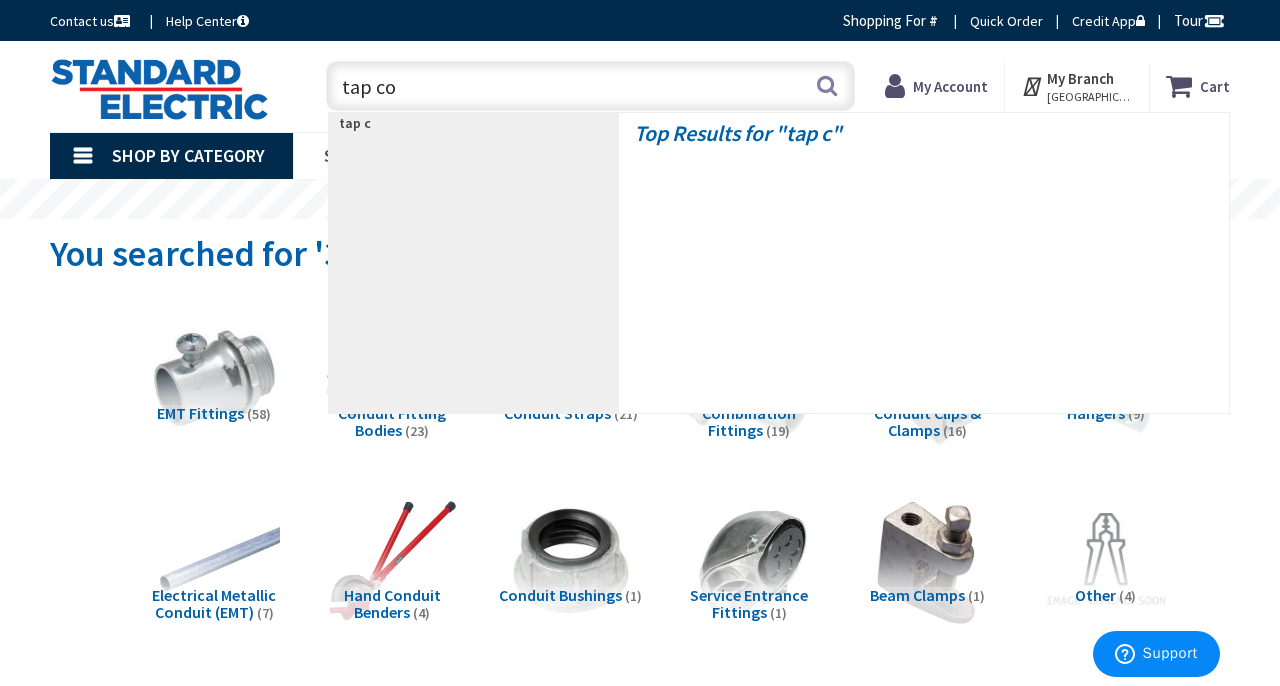type on "tap con" 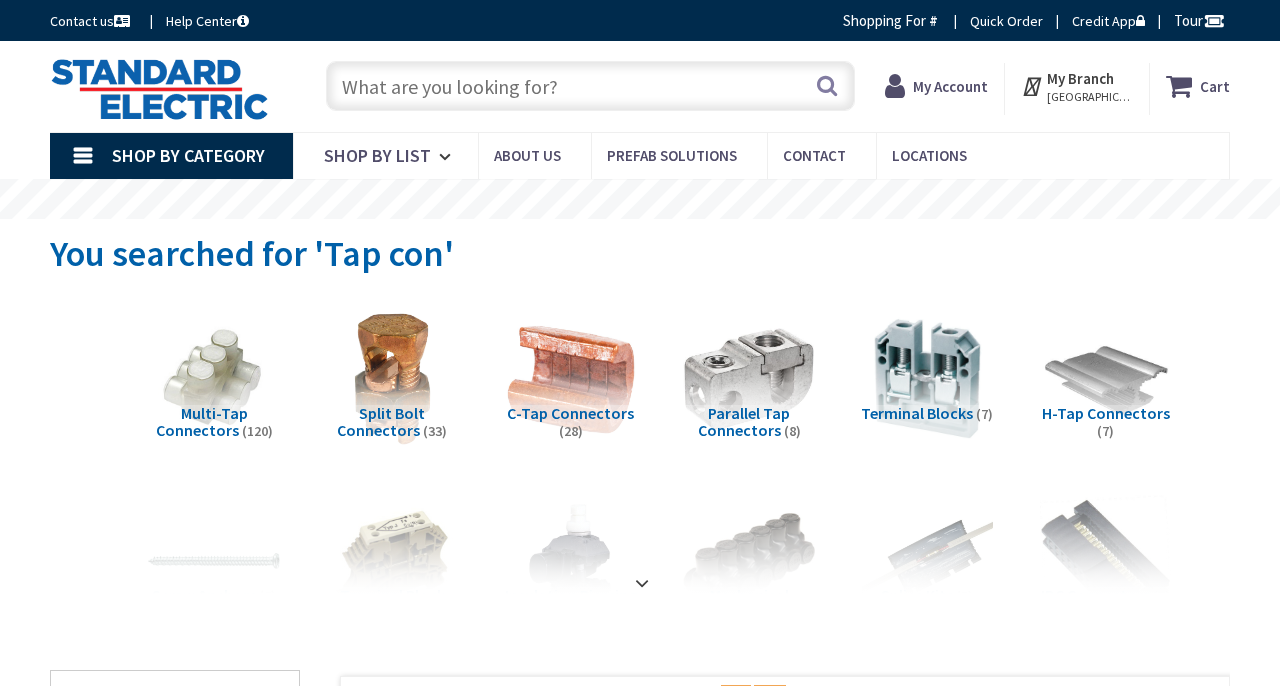 scroll, scrollTop: 0, scrollLeft: 0, axis: both 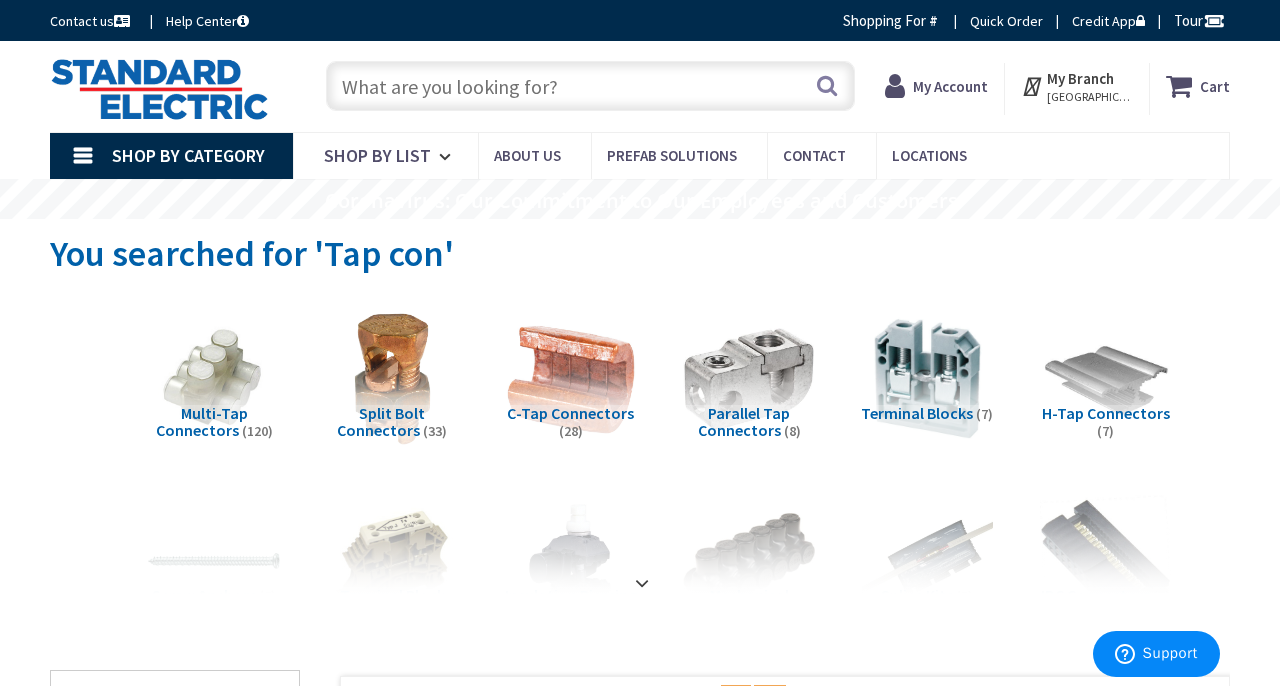 click at bounding box center (590, 86) 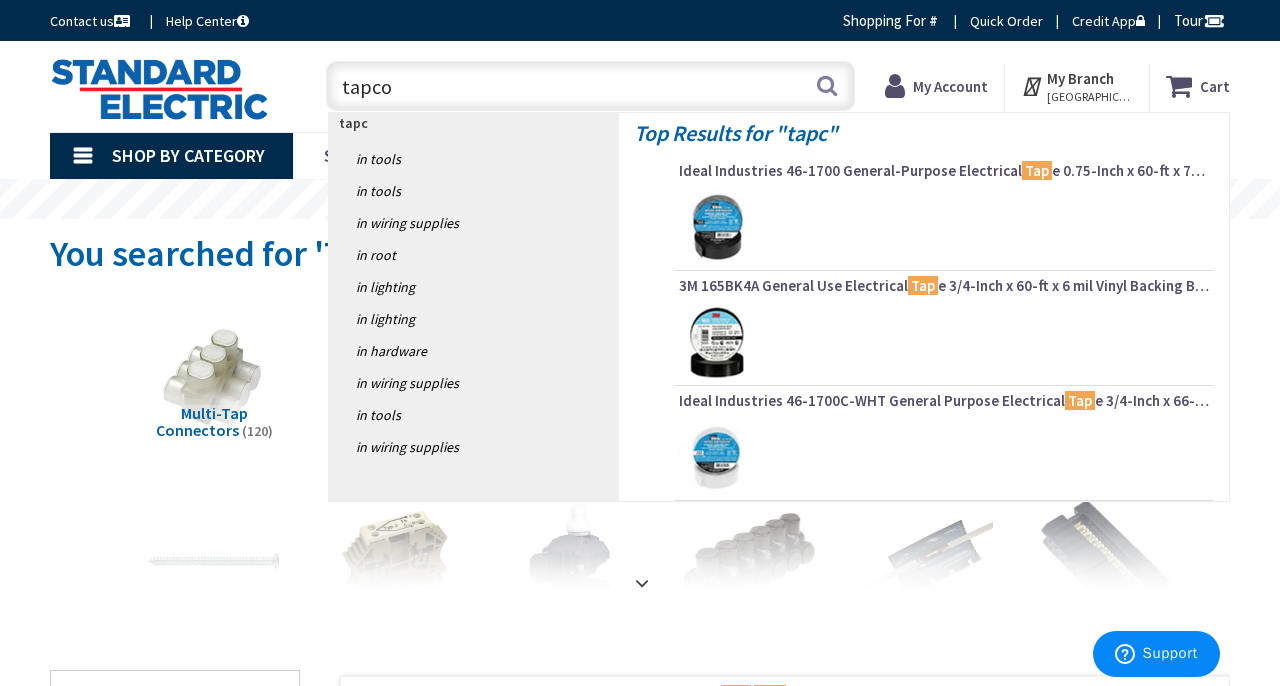 type on "tapcon" 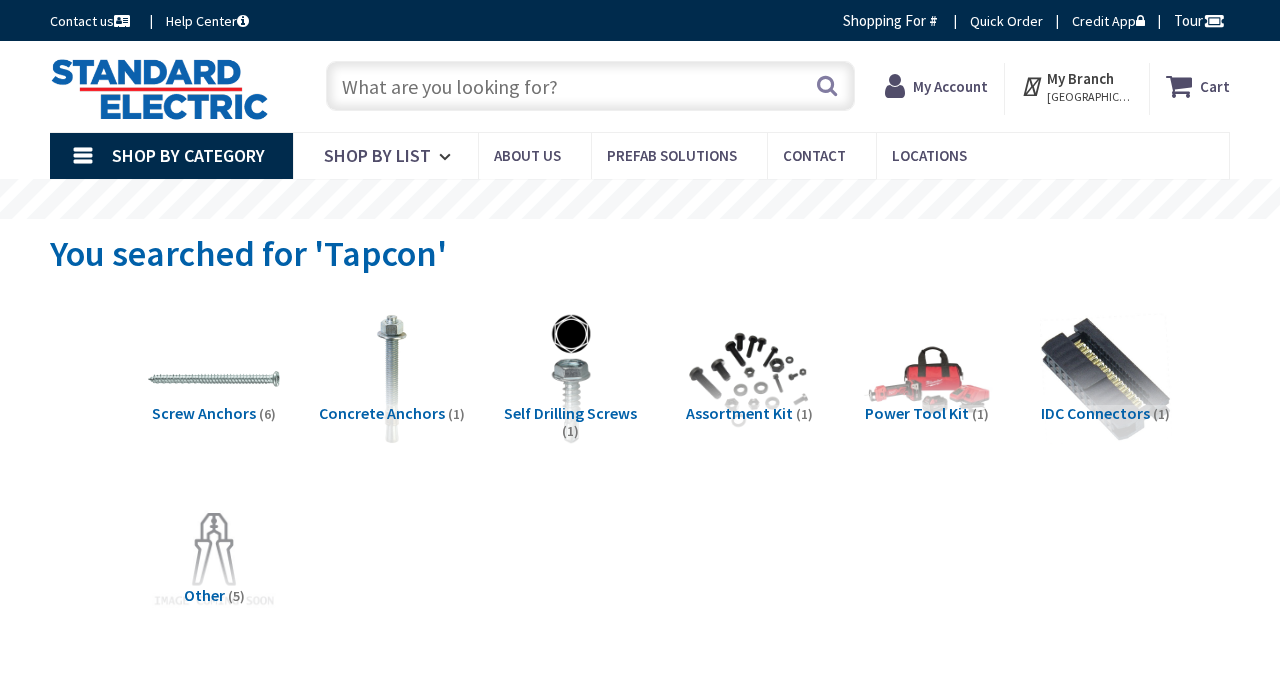 scroll, scrollTop: 0, scrollLeft: 0, axis: both 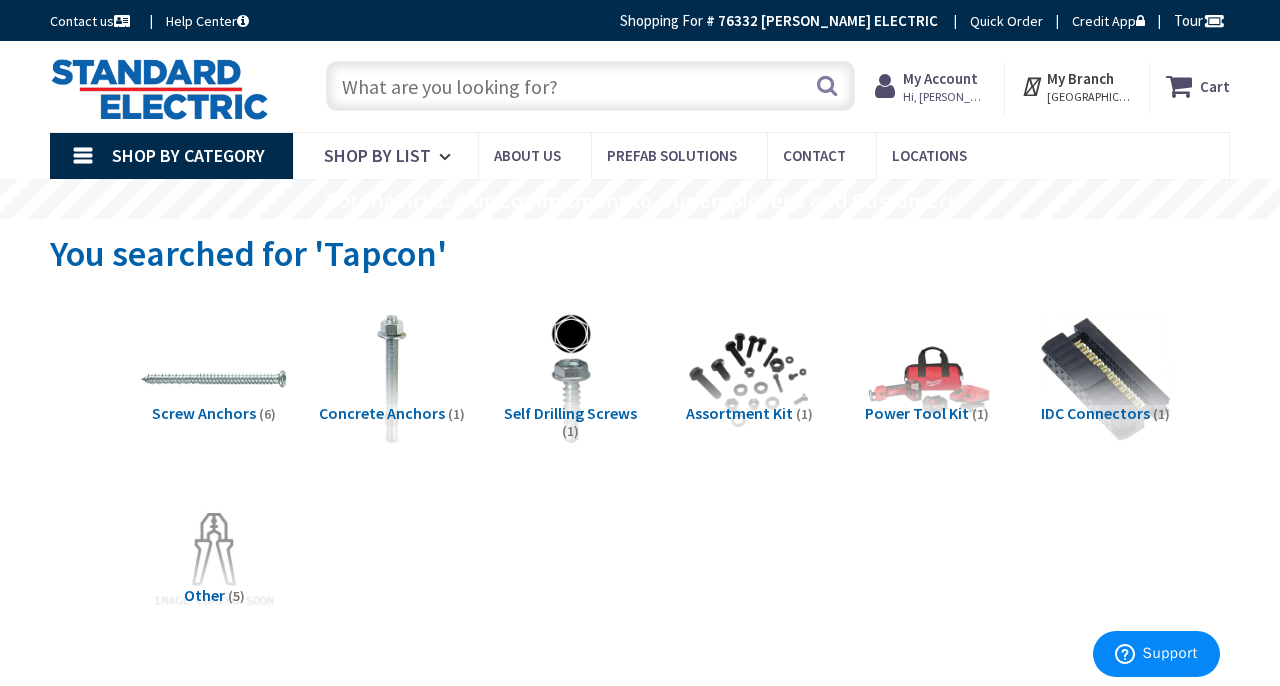 click at bounding box center (214, 378) 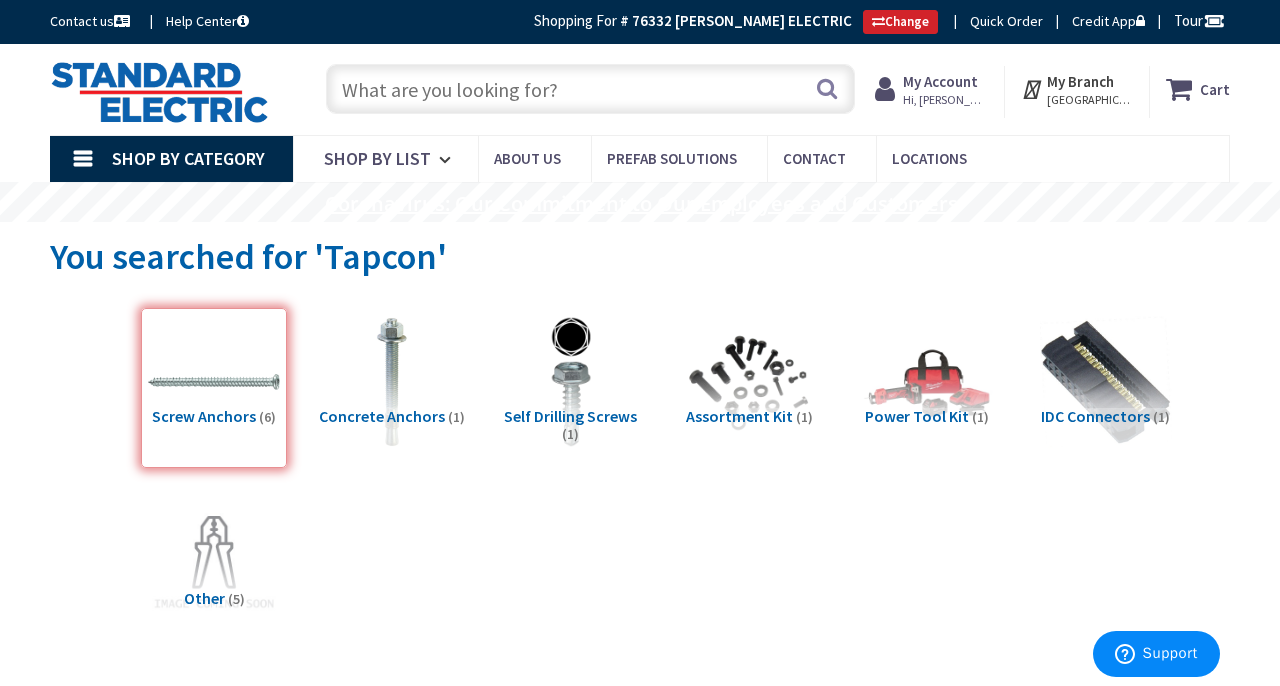 scroll, scrollTop: 0, scrollLeft: 0, axis: both 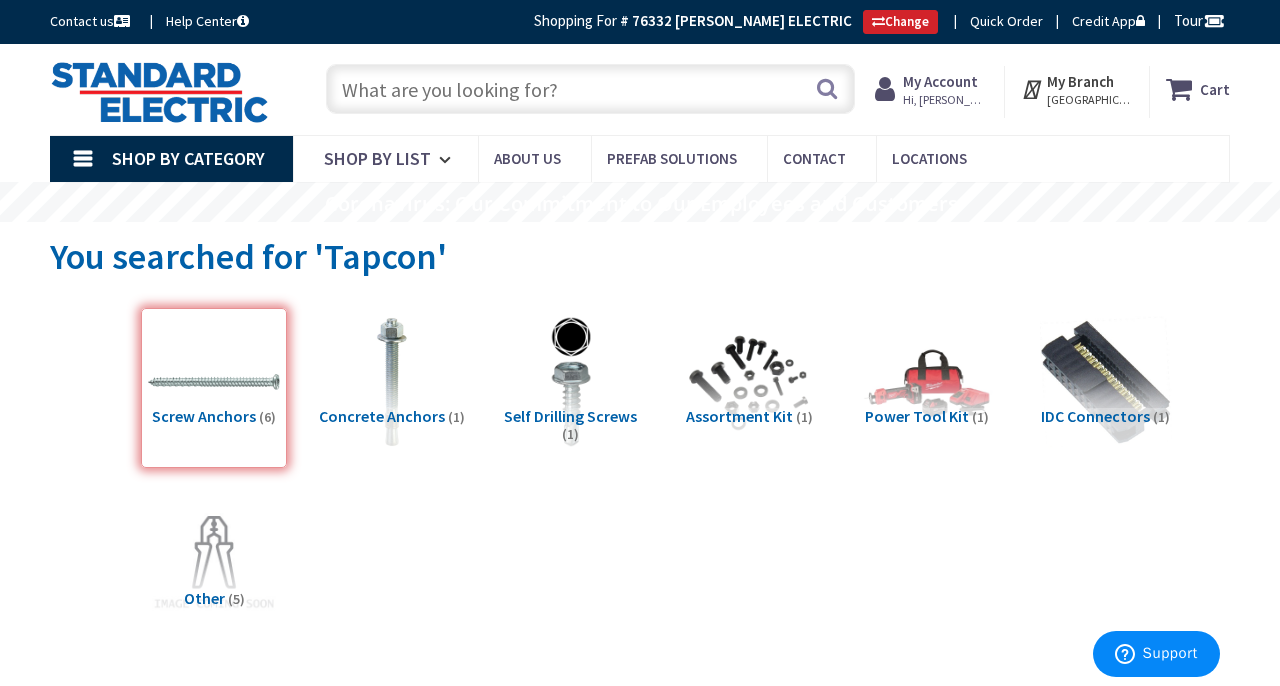 click at bounding box center [590, 89] 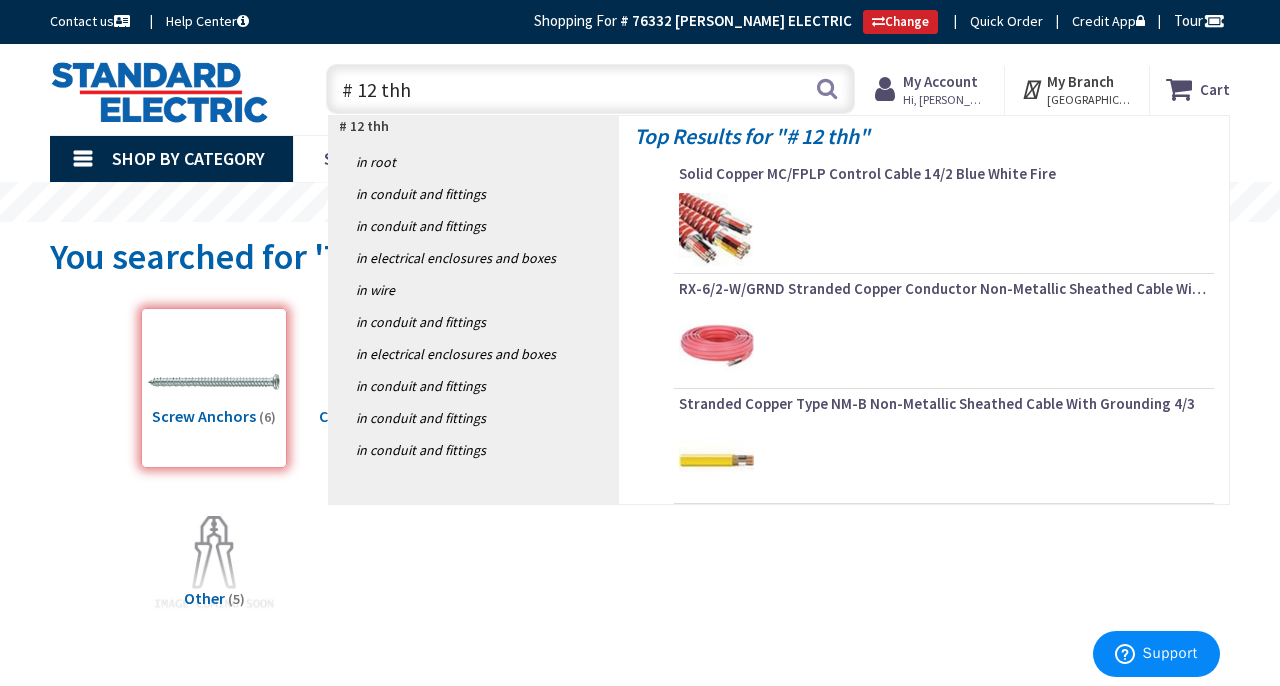 type on "# 12 thhn" 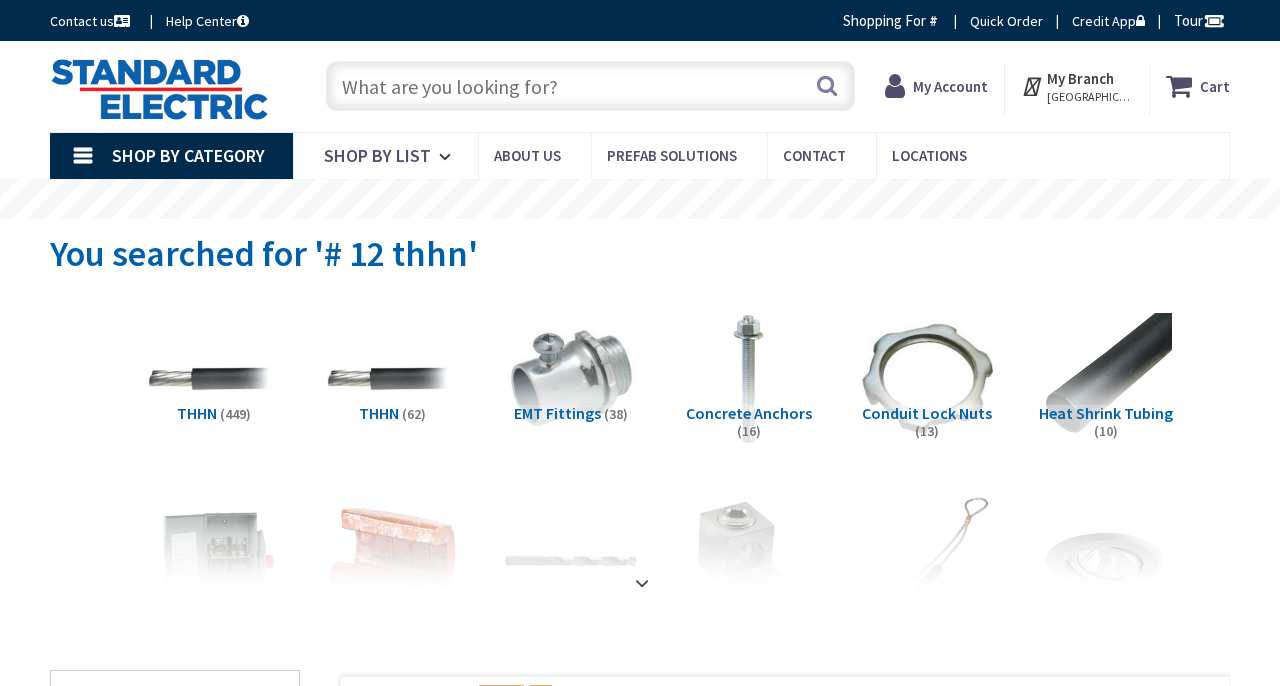 scroll, scrollTop: 0, scrollLeft: 0, axis: both 